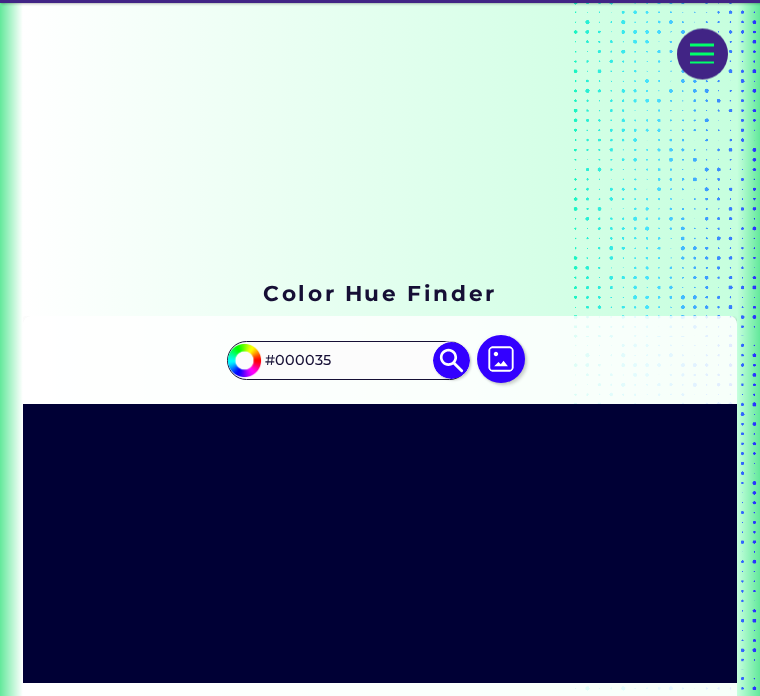 scroll, scrollTop: 0, scrollLeft: 0, axis: both 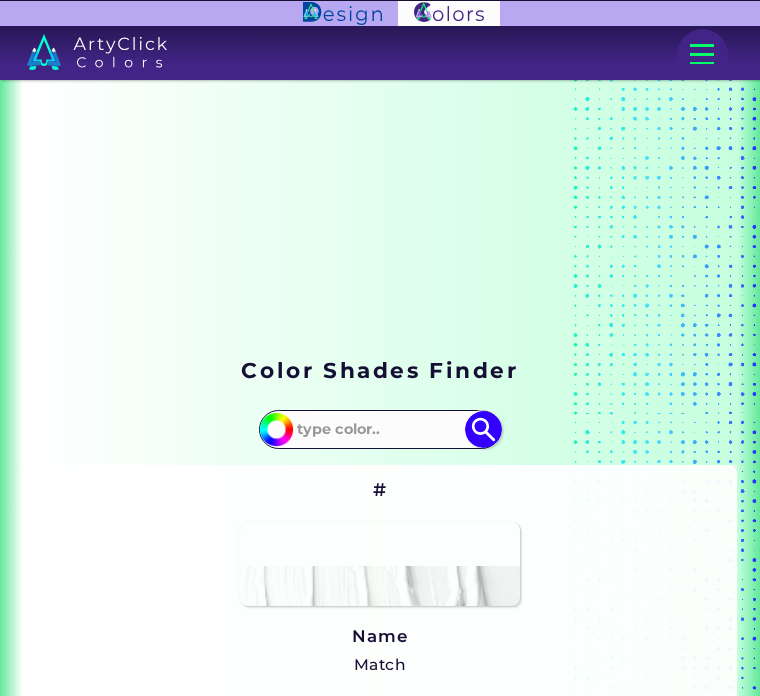 type on "#9dff00" 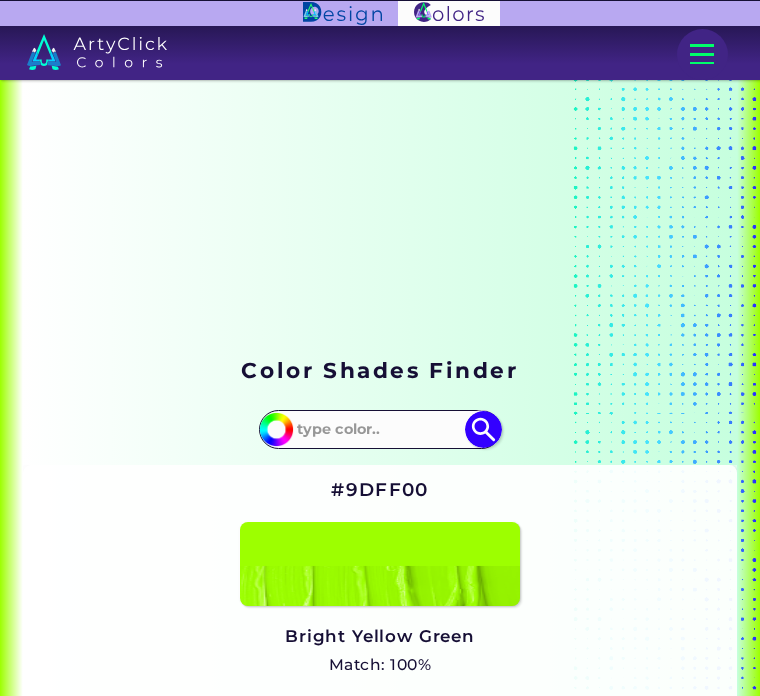 click at bounding box center [380, 564] 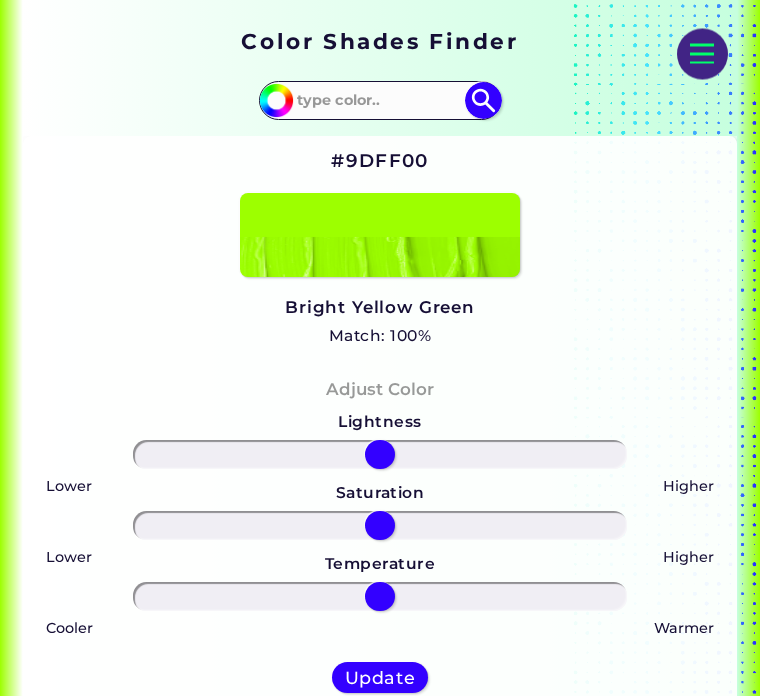 scroll, scrollTop: 328, scrollLeft: 0, axis: vertical 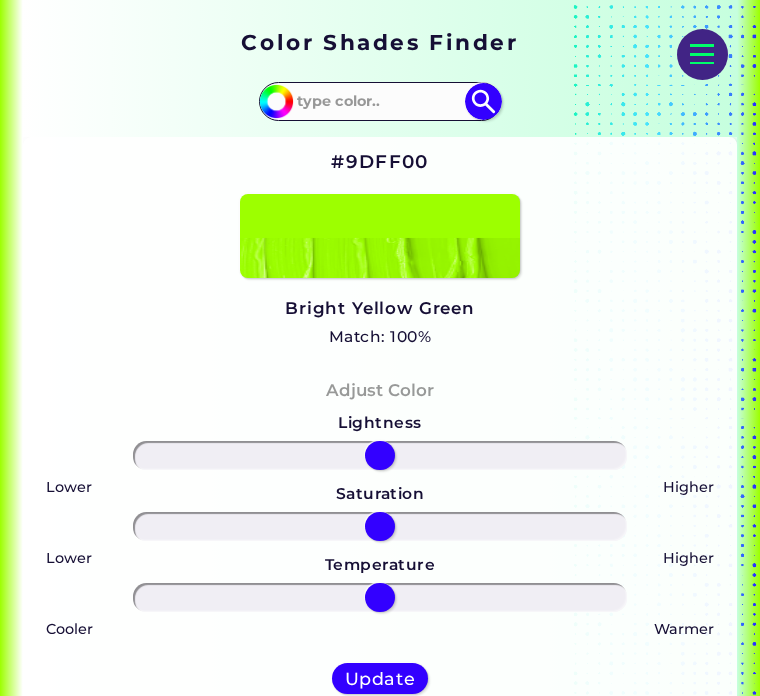 click on "#9DFF00
Bright Yellow Green
Match: 100%
Hue" at bounding box center [380, 247] 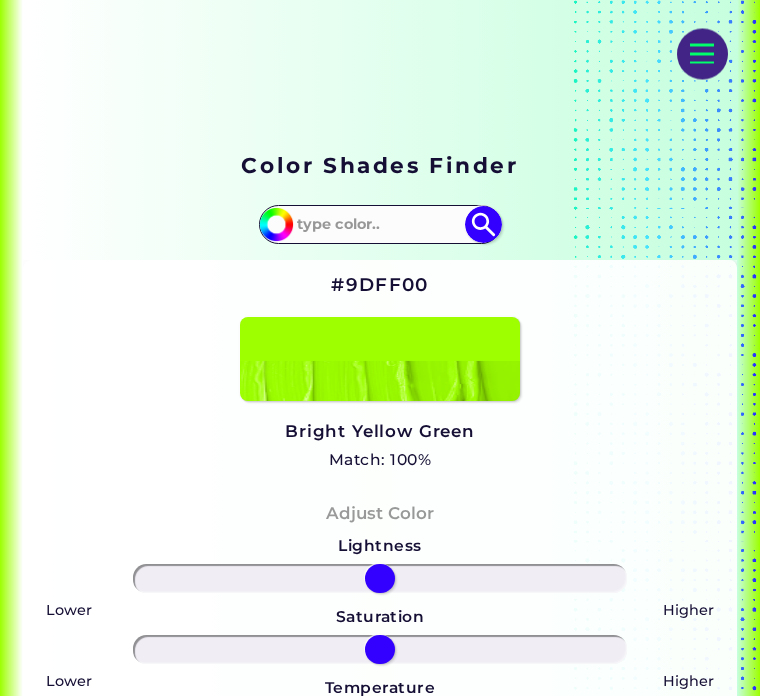 scroll, scrollTop: 202, scrollLeft: 0, axis: vertical 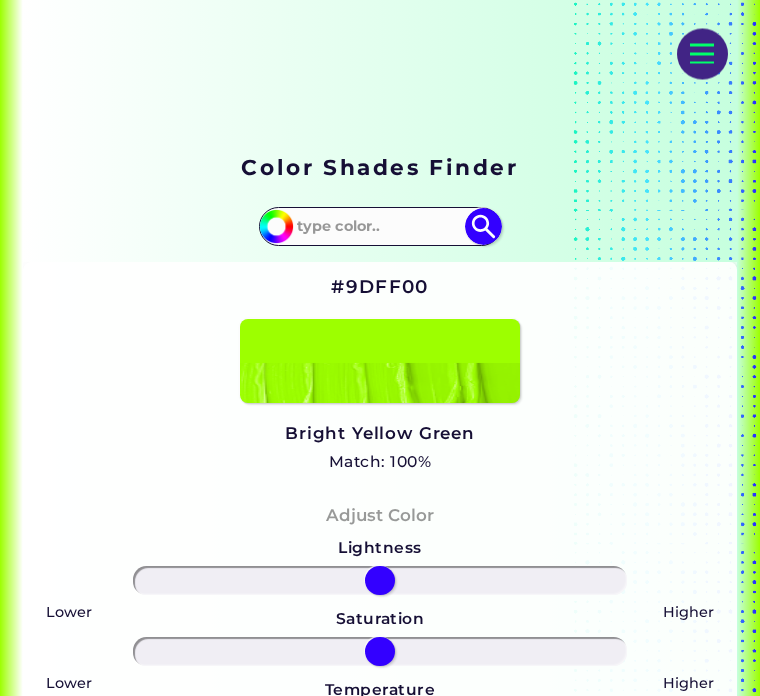 click at bounding box center [276, 227] 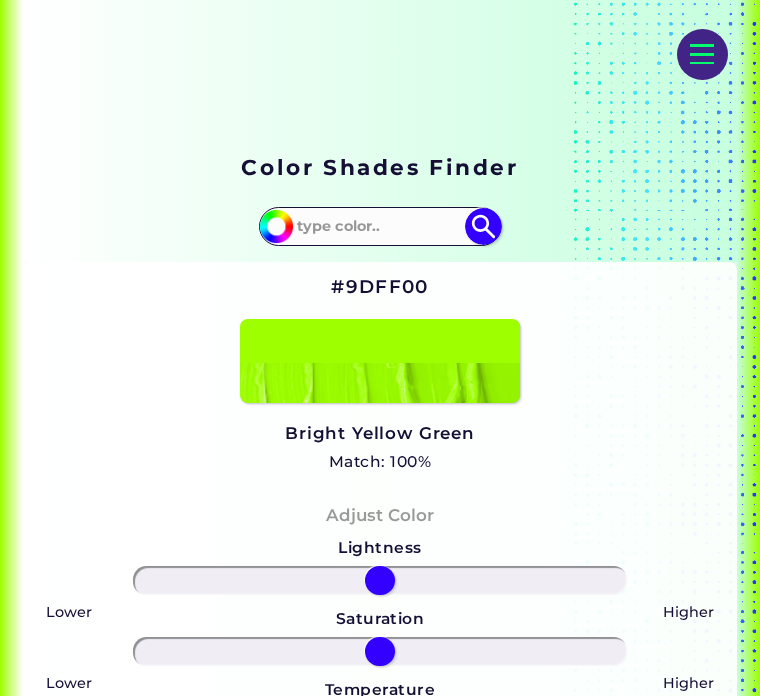 click on "#9dff00" at bounding box center [273, 223] 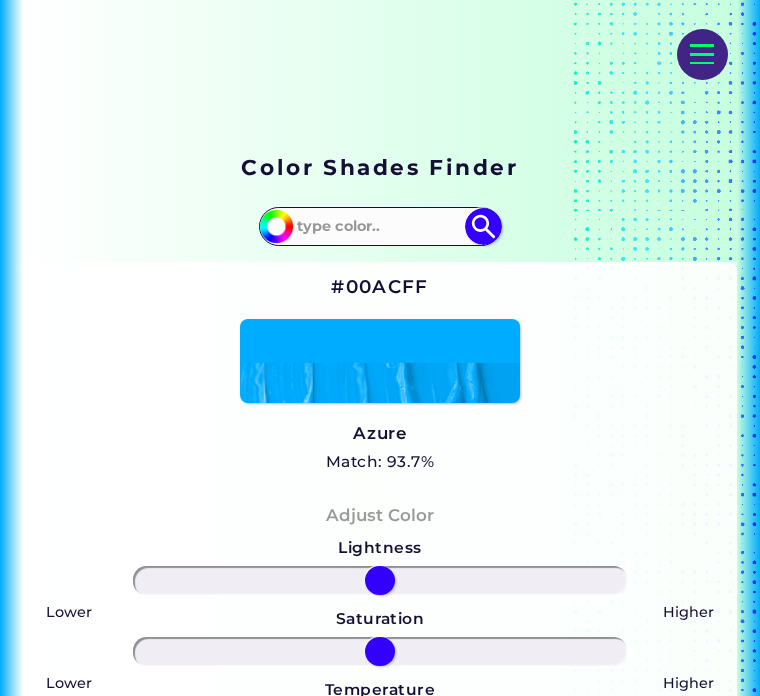type on "#00afff" 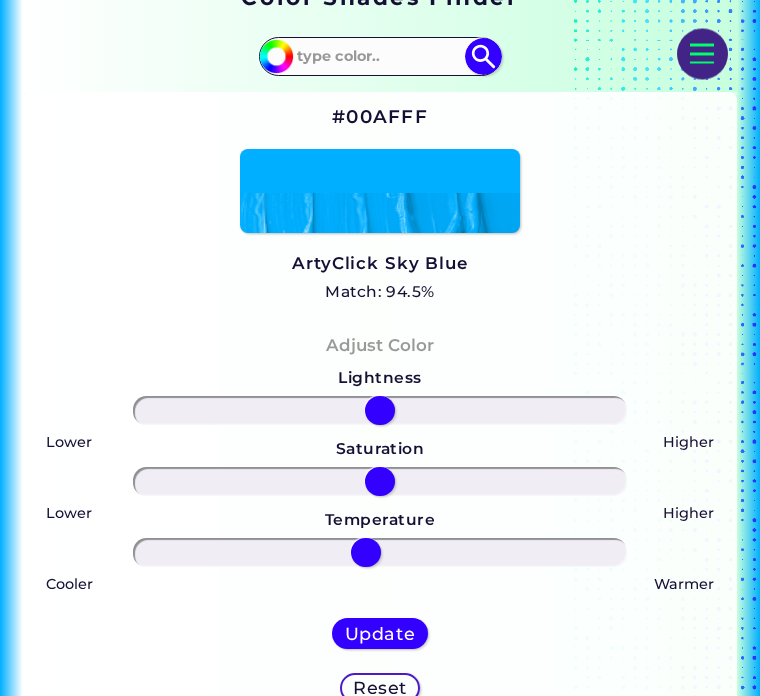 scroll, scrollTop: 373, scrollLeft: 0, axis: vertical 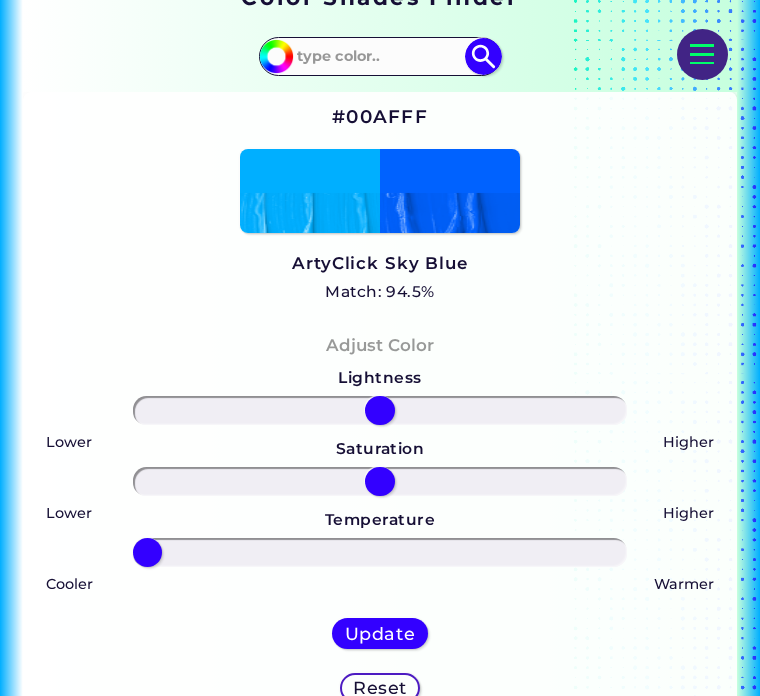 type on "-100" 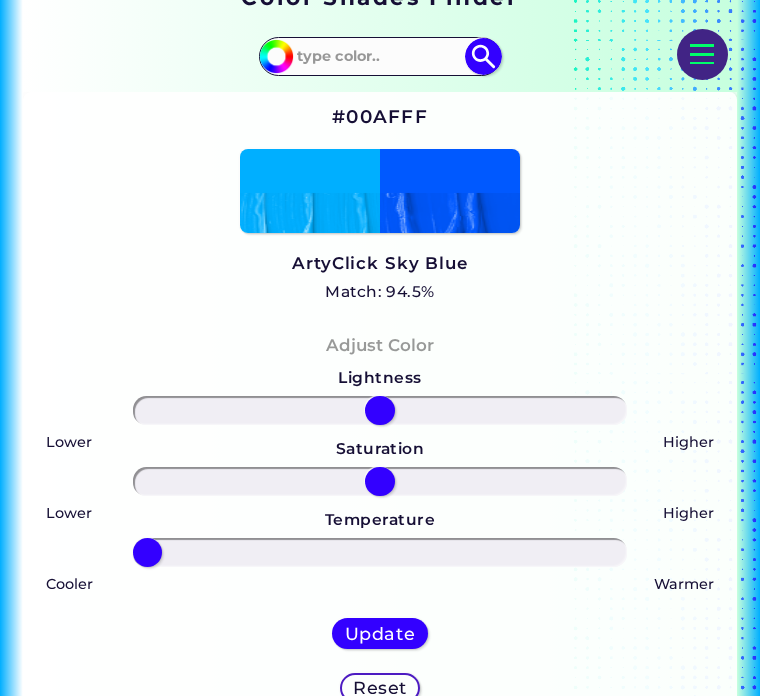 click at bounding box center [276, 56] 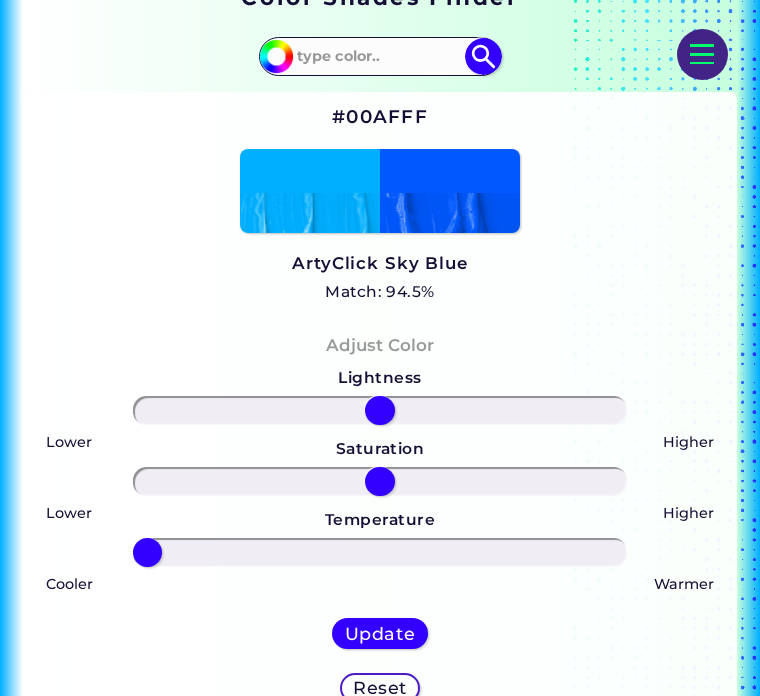click at bounding box center [276, 56] 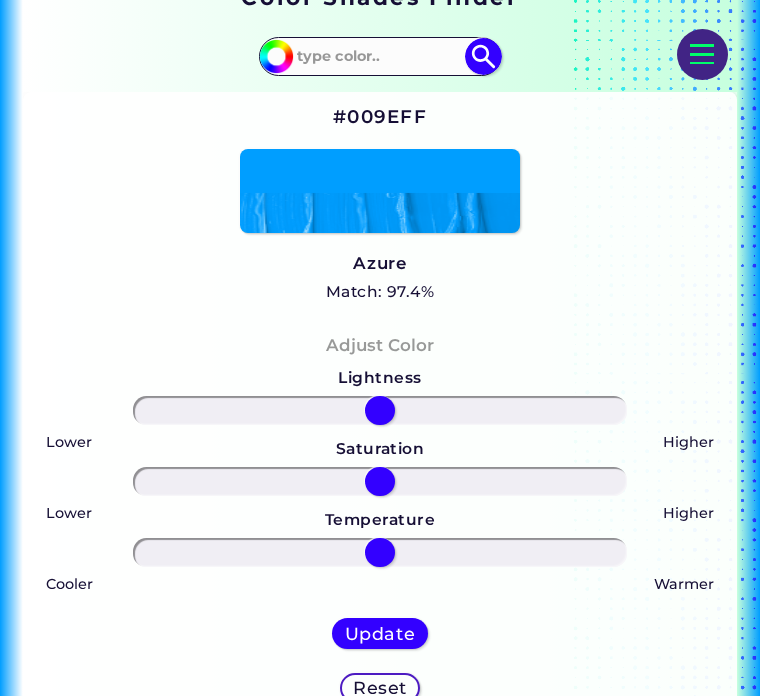 type on "#009aff" 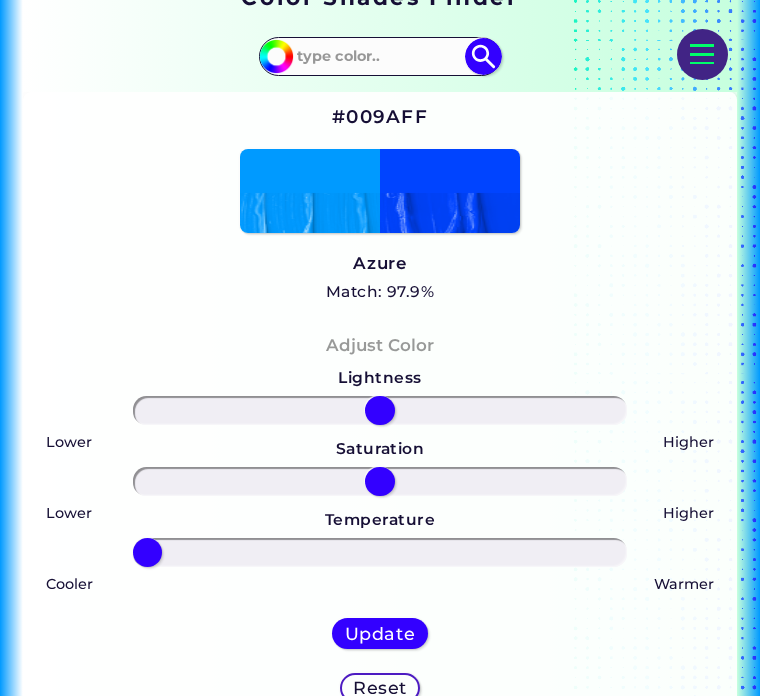 type on "-100" 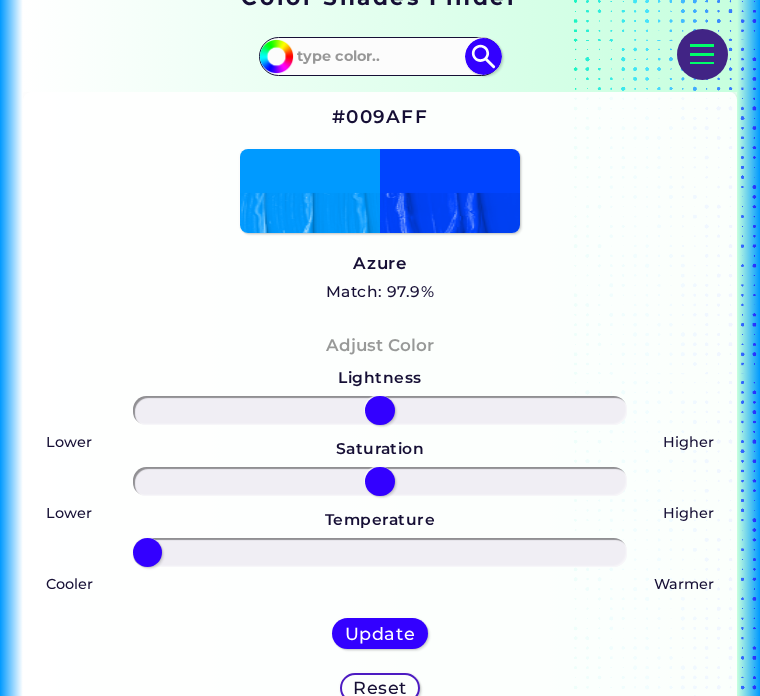 click on "#009aff" at bounding box center (273, 53) 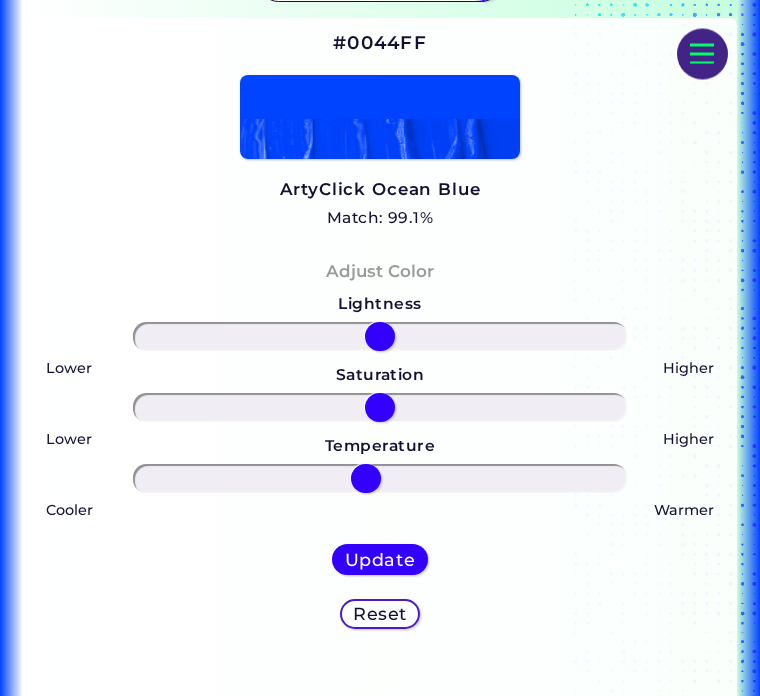 scroll, scrollTop: 447, scrollLeft: 0, axis: vertical 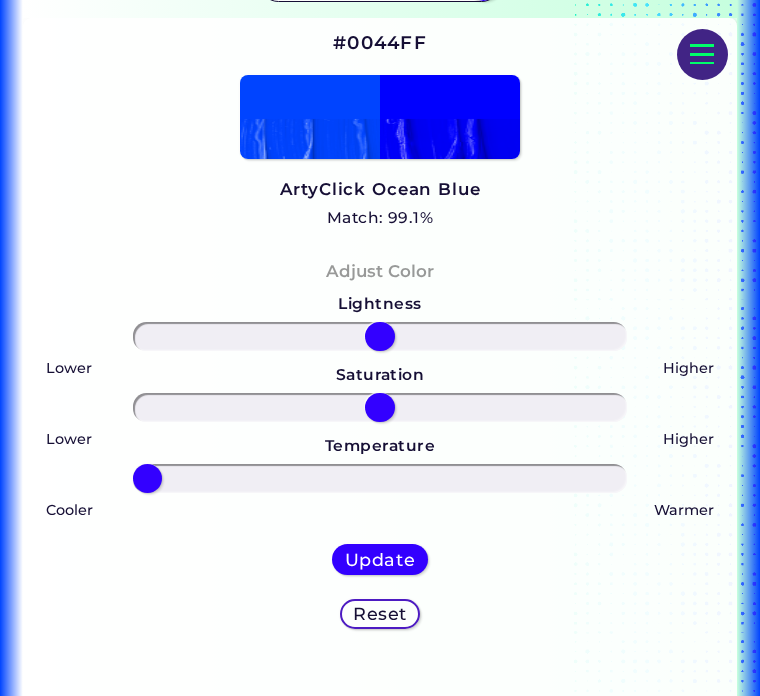type on "-100" 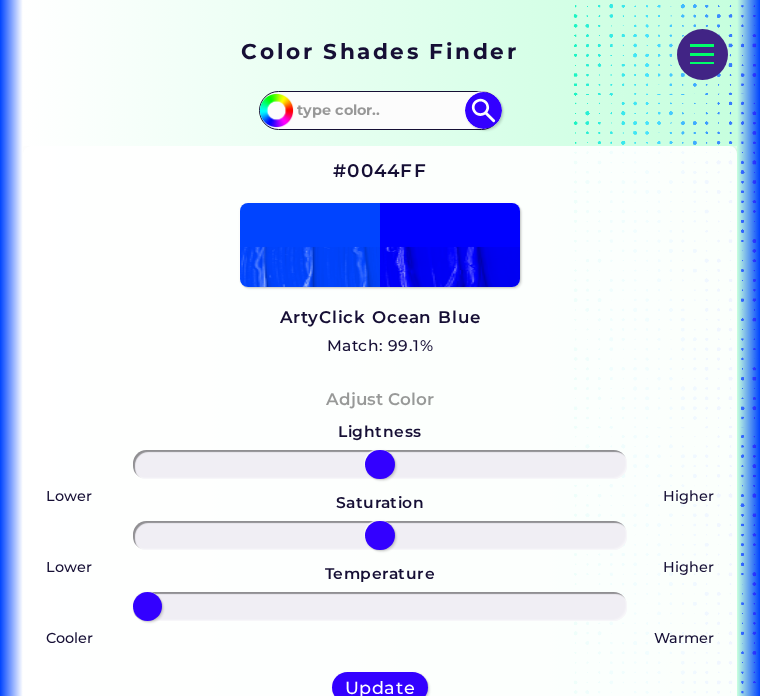 scroll, scrollTop: 297, scrollLeft: 0, axis: vertical 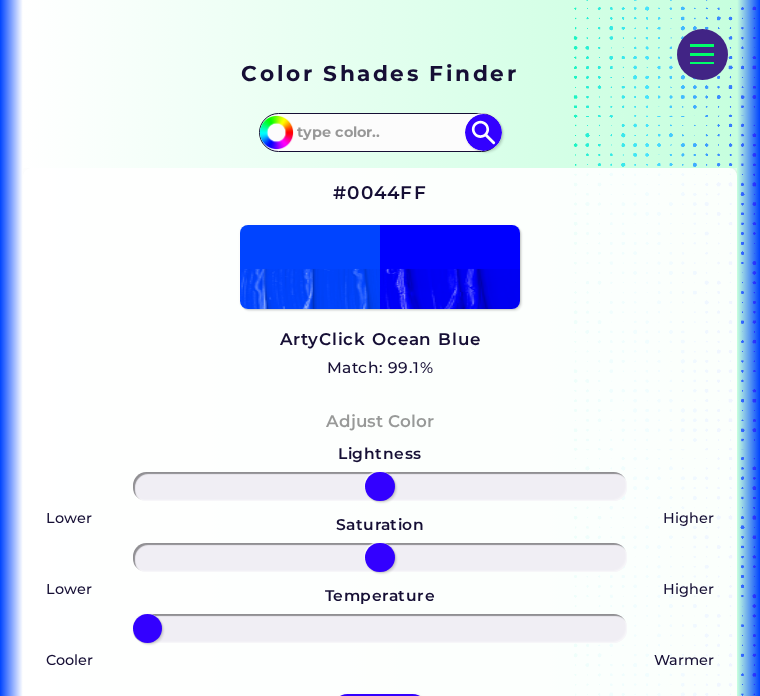 click on "#0044ff" at bounding box center [273, 129] 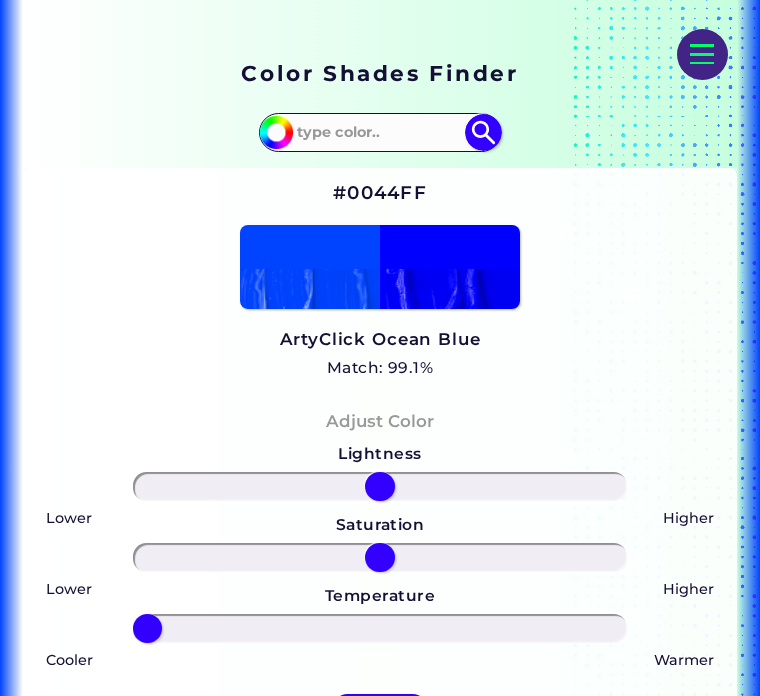 type on "0" 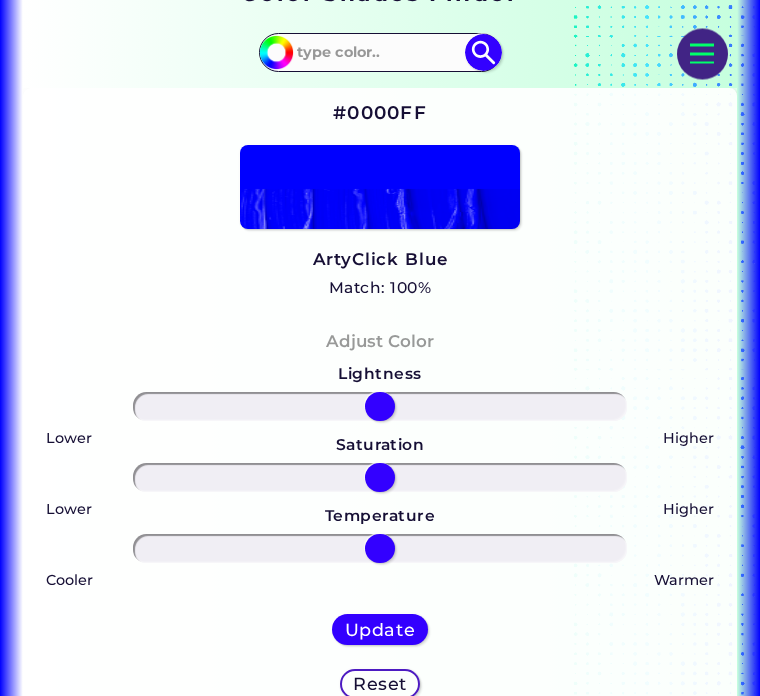 scroll, scrollTop: 379, scrollLeft: 0, axis: vertical 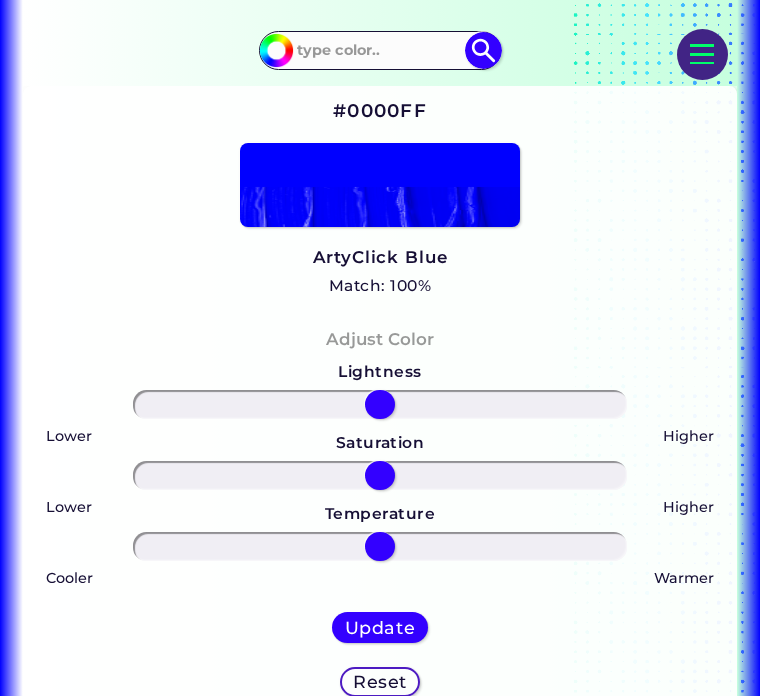 click on "Temperature" at bounding box center [380, 514] 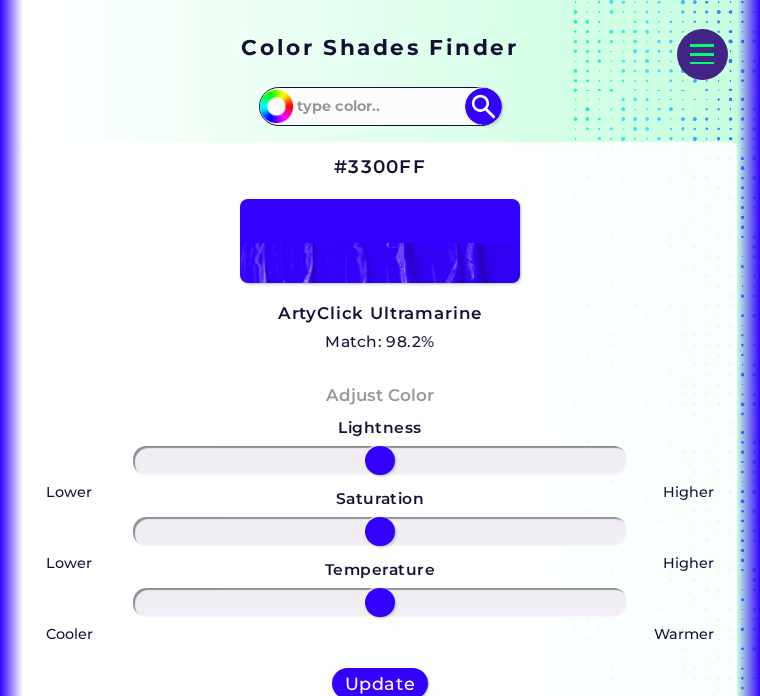 scroll, scrollTop: 342, scrollLeft: 0, axis: vertical 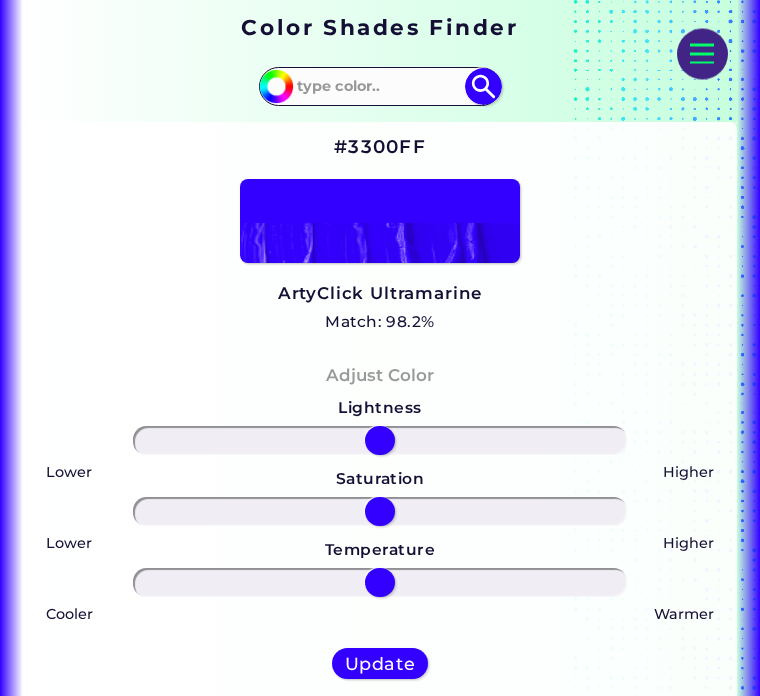 click on "#3300ff" at bounding box center (273, 84) 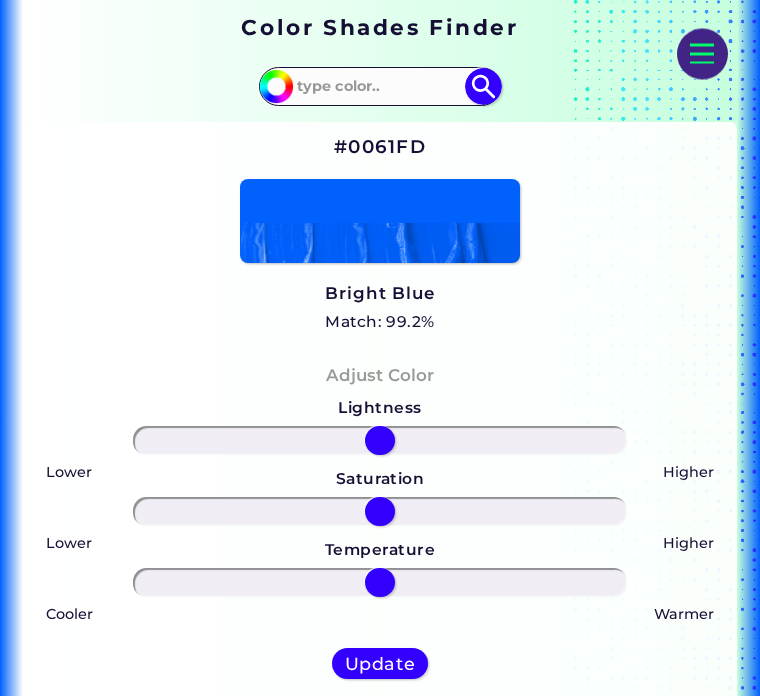 scroll, scrollTop: 343, scrollLeft: 0, axis: vertical 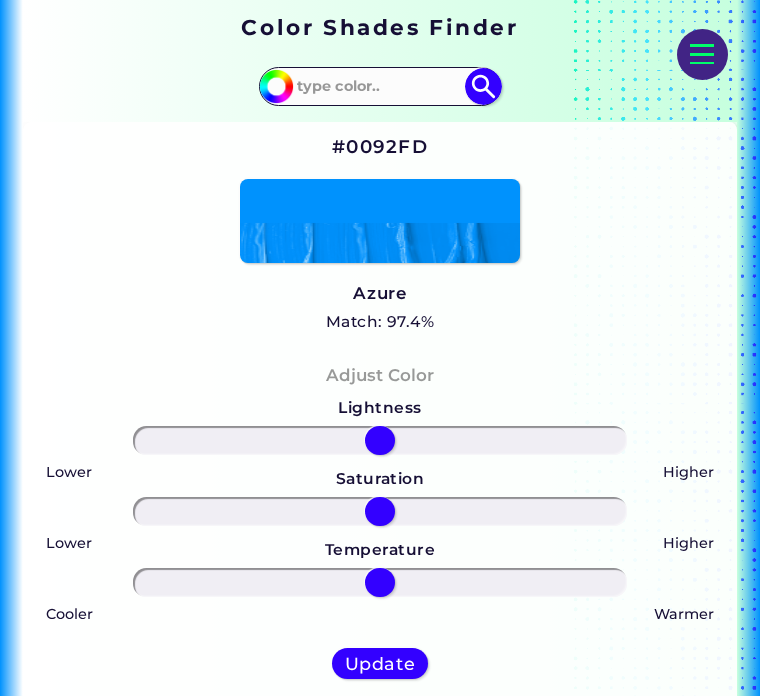 type on "#008ffd" 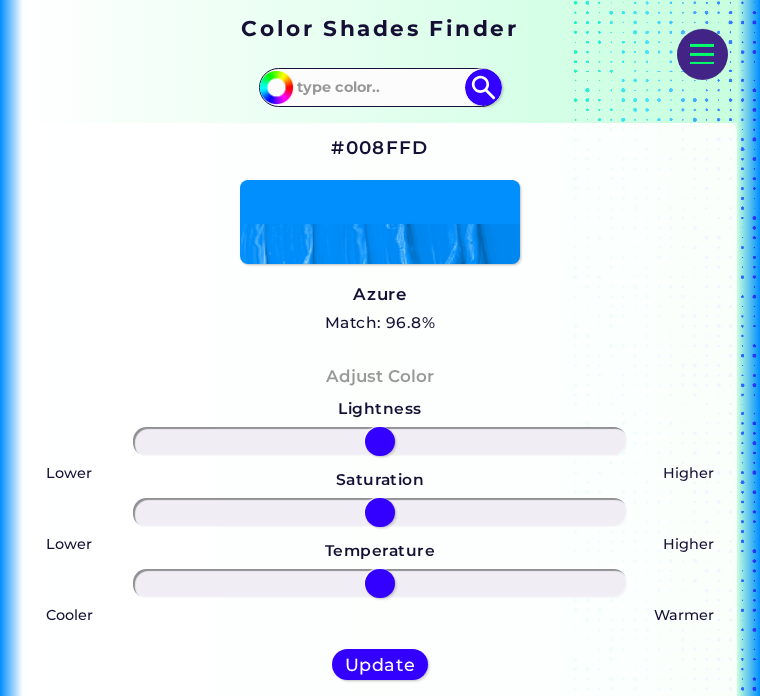 scroll, scrollTop: 343, scrollLeft: 0, axis: vertical 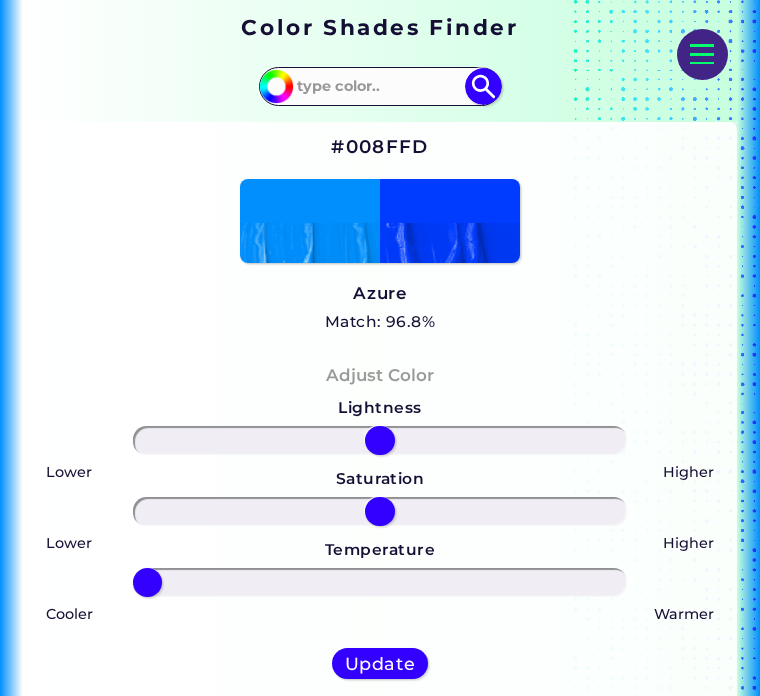 type on "-100" 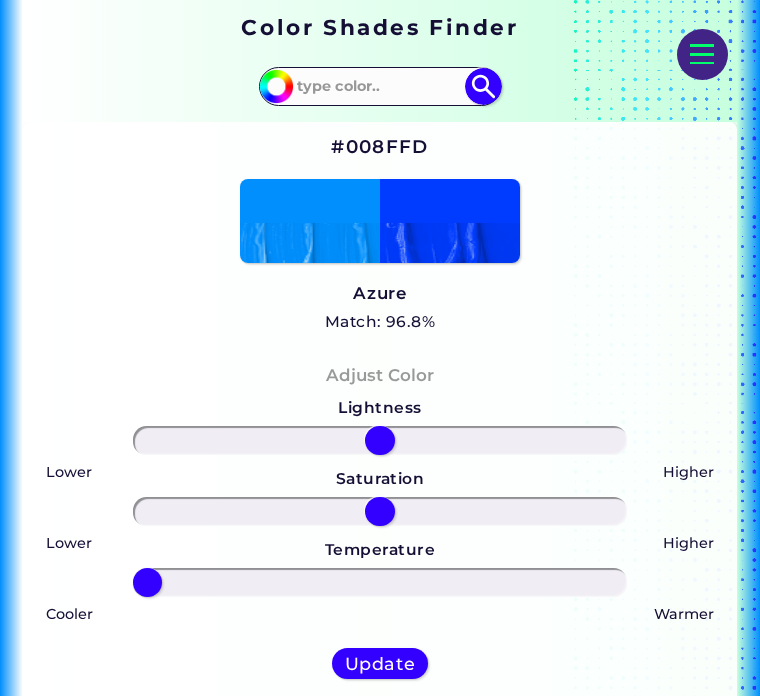 click on "#008ffd" at bounding box center (273, 83) 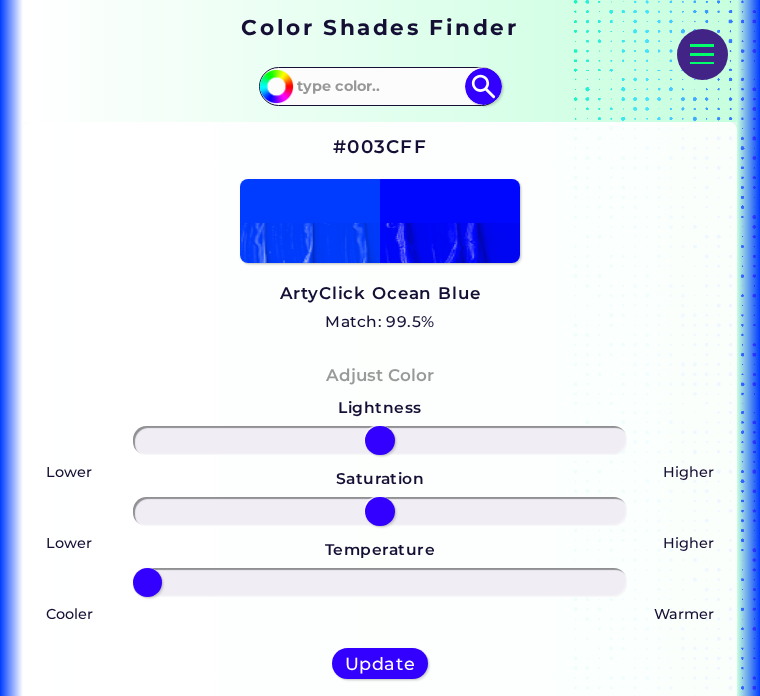 type on "-100" 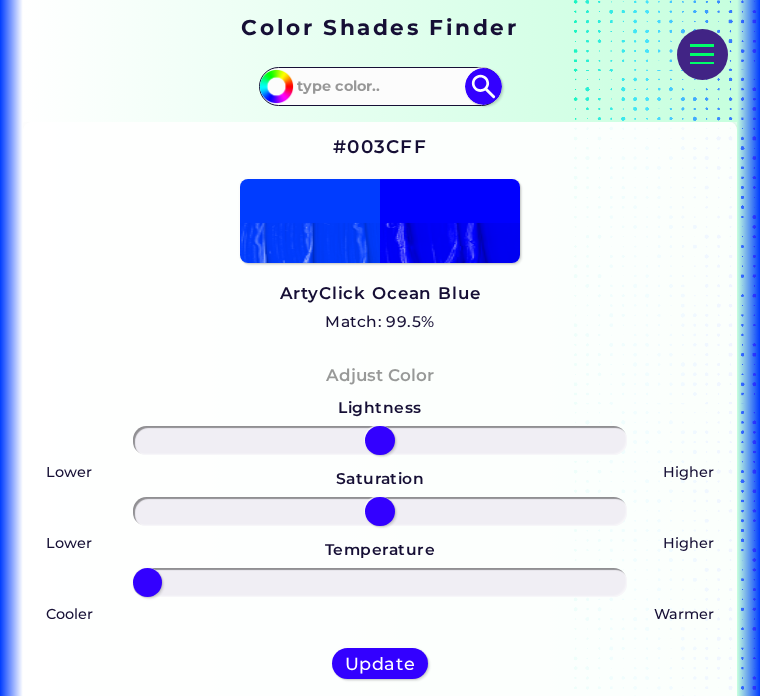 click at bounding box center [276, 86] 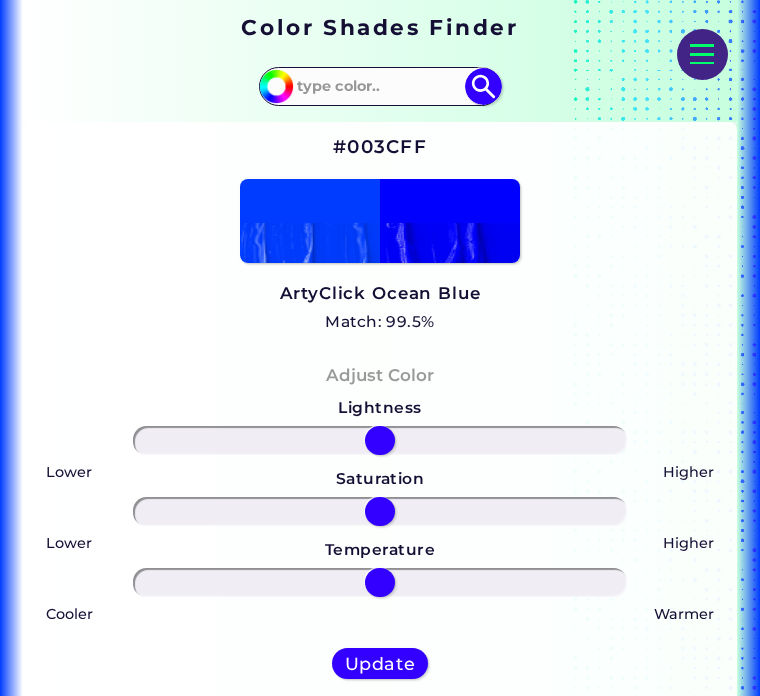 type on "#0000ff" 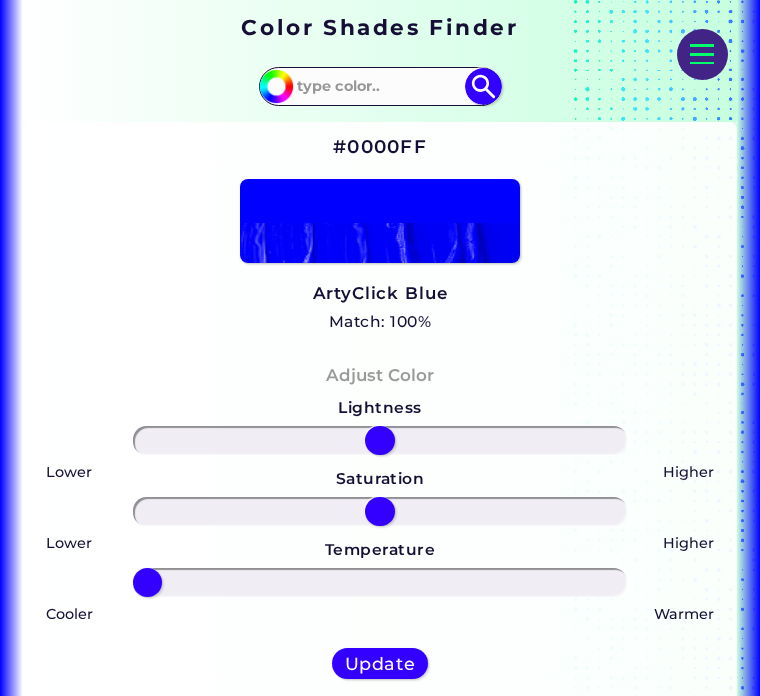 type on "-100" 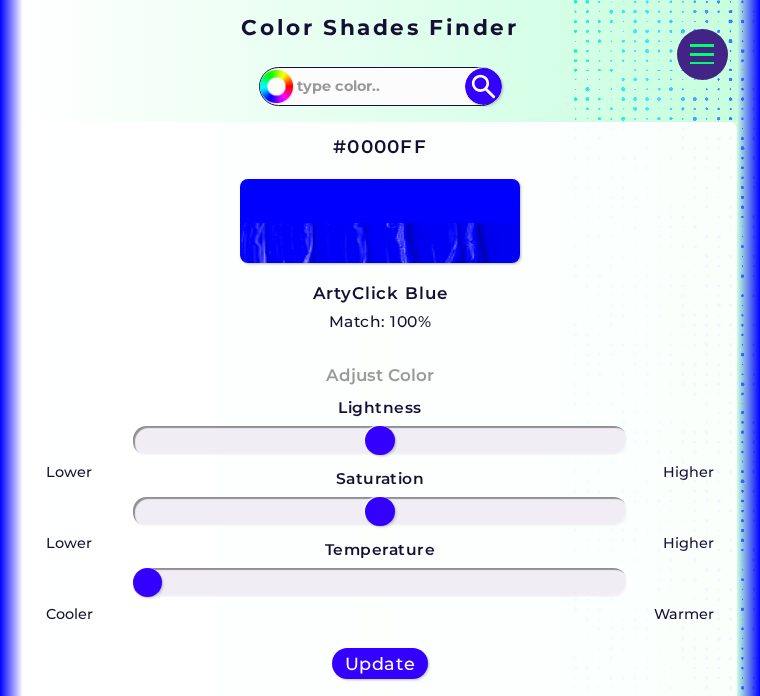 click on "#0000ff
Acadia   ◉ Acid Green   ◉ Aero Blue   ◉ Alabaster   ◉ Albescent White   ◉ Algae   ◉ Algae Green   ◉ Alice Blue   ◉ Alien Green   ◉ Almond   ◉ Almond Frost   ◉ Almost Black   ◉ Alpine   ◉ Aluminium   ◉ Amaranth   ◉ Amethyst   ◉ Amethyst Smoke   ◉ Amour   ◉ Android Green   ◉ Antique Brass   ◉ Antique Bronze   ◉ Antique Fuchsia   ◉ Antique White   ◉ Ao   ◉ Apache   ◉ Apple   ◉ Apple Blossom   ◉ Apple Green   ◉ Apricot   ◉ Aqua   ◉ Aqua Blue   ◉ Aqua Deep   ◉ Aqua Forest   ◉ Aqua Green   ◉ Aqua Haze   ◉ Aqua Island   ◉ Aqua Marine   ◉ Aqua Spring   ◉ Aqua Squeeze   ◉ Aquamarine   ◉ Aquamarine Blue   ◉ Army Brown   ◉ Army Green   ◉ ArtyClick Amber   ◉ ArtyClick Blue   ◉ ArtyClick Cool Green   ◉ ArtyClick Cool Magenta   ◉ ArtyClick Cool Red   ◉ ArtyClick Crimson   ◉ ArtyClick Cyan" at bounding box center (380, 86) 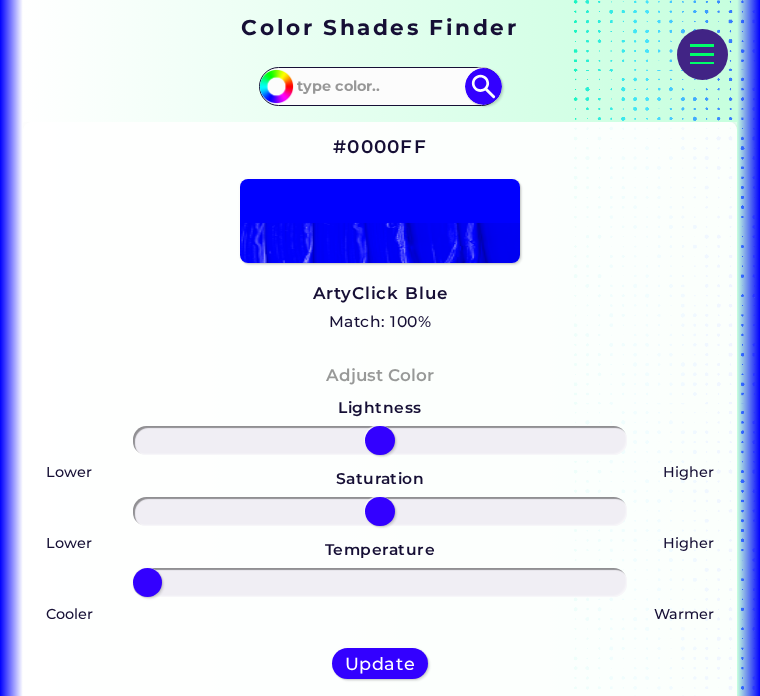 type on "#0000fe" 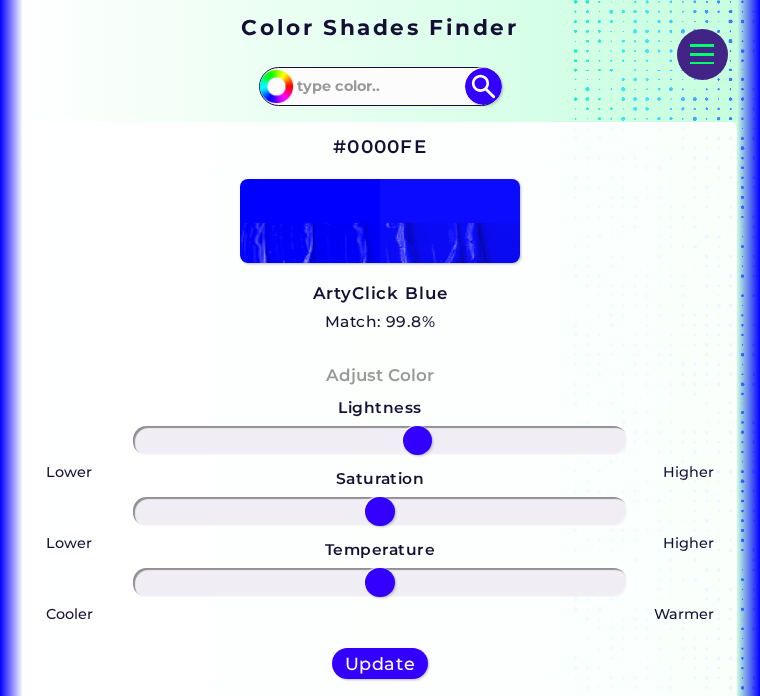 type on "16" 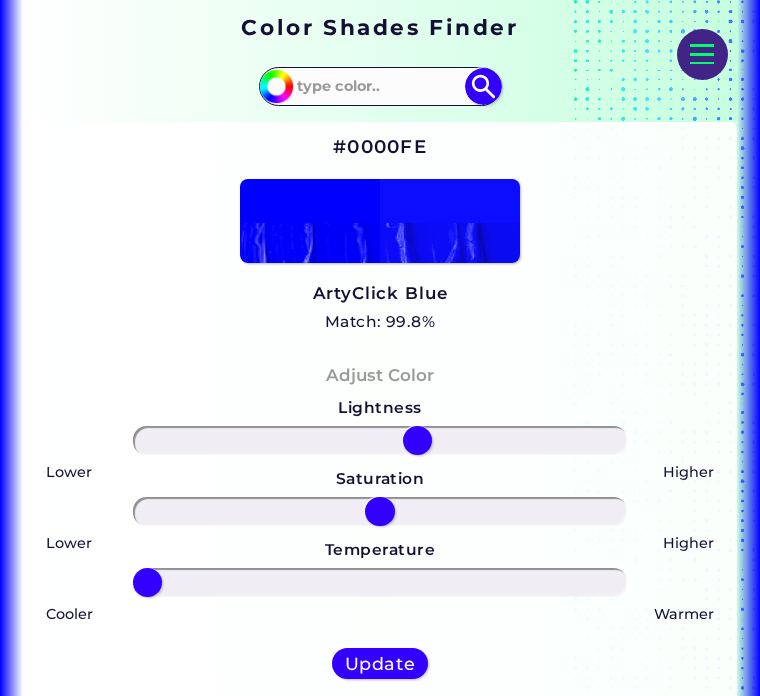 type on "-100" 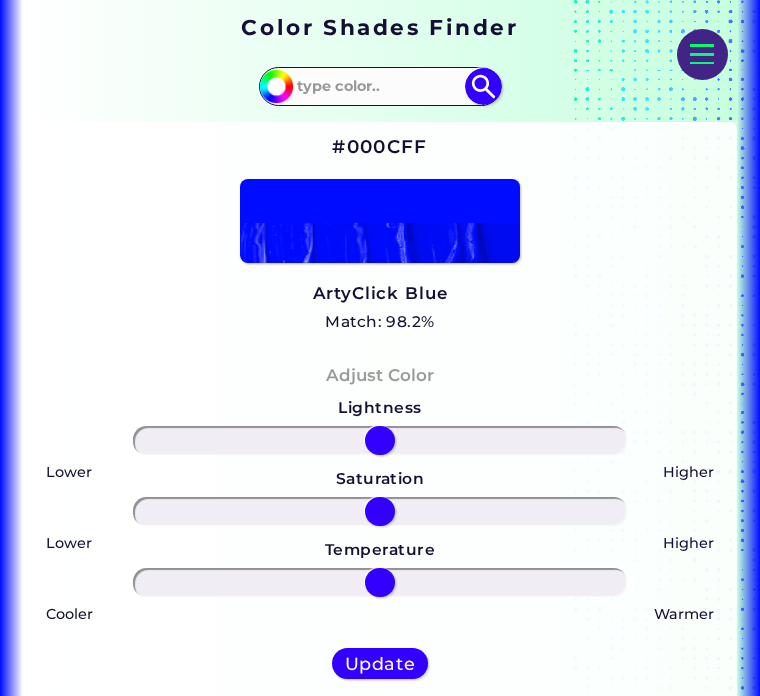 type on "#3300ff" 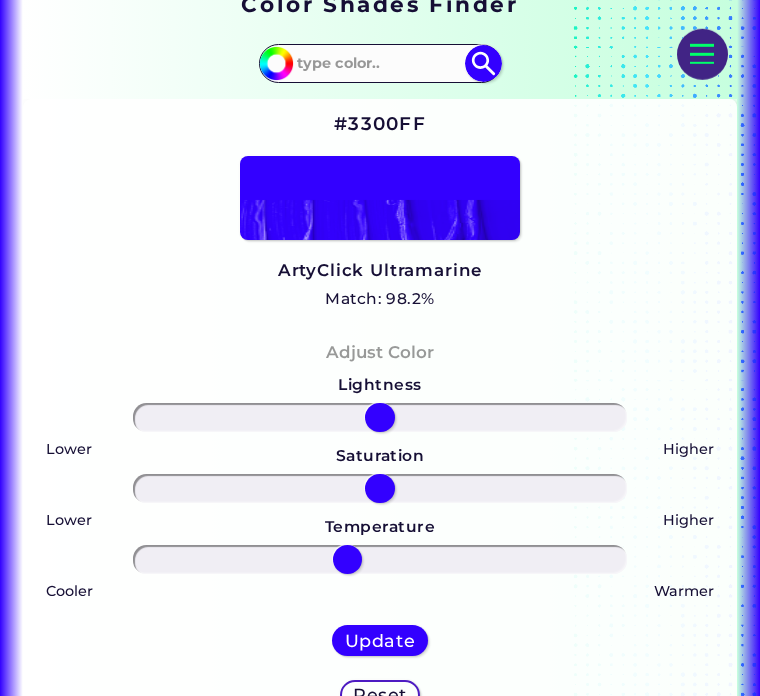 scroll, scrollTop: 367, scrollLeft: 0, axis: vertical 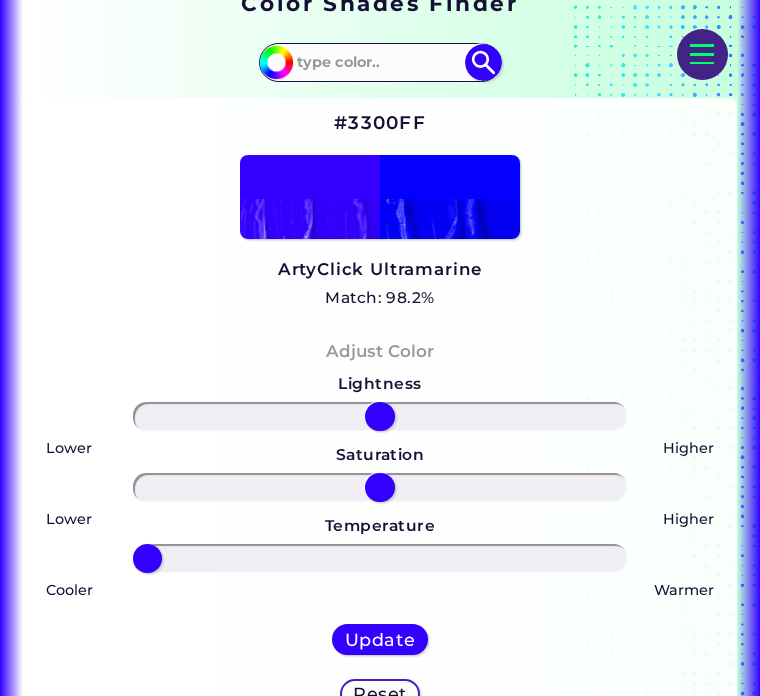 type on "-100" 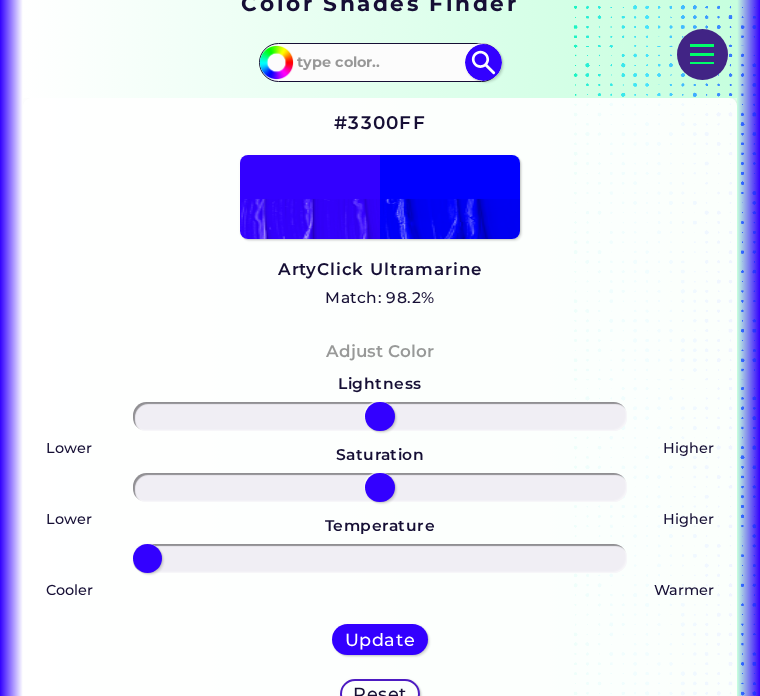 click on "#3300ff
Acadia   ◉ Acid Green   ◉ Aero Blue   ◉ Alabaster   ◉ Albescent White   ◉ Algae   ◉ Algae Green   ◉ Alice Blue   ◉ Alien Green   ◉ Almond   ◉ Almond Frost   ◉ Almost Black   ◉ Alpine   ◉ Aluminium   ◉ Amaranth   ◉ Amethyst   ◉ Amethyst Smoke   ◉ Amour   ◉ Android Green   ◉ Antique Brass   ◉ Antique Bronze   ◉ Antique Fuchsia   ◉ Antique White   ◉ Ao   ◉ Apache   ◉ Apple   ◉ Apple Blossom   ◉ Apple Green   ◉ Apricot   ◉ Aqua   ◉ Aqua Blue   ◉ Aqua Deep   ◉ Aqua Forest   ◉ Aqua Green   ◉ Aqua Haze   ◉ Aqua Island   ◉ Aqua Marine   ◉ Aqua Spring   ◉ Aqua Squeeze   ◉ Aquamarine   ◉ Aquamarine Blue   ◉ Army Brown   ◉ Army Green   ◉ ArtyClick Amber   ◉ ArtyClick Blue   ◉ ArtyClick Cool Green   ◉ ArtyClick Cool Magenta   ◉ ArtyClick Cool Red   ◉ ArtyClick Crimson   ◉ ArtyClick Cyan" at bounding box center (380, 62) 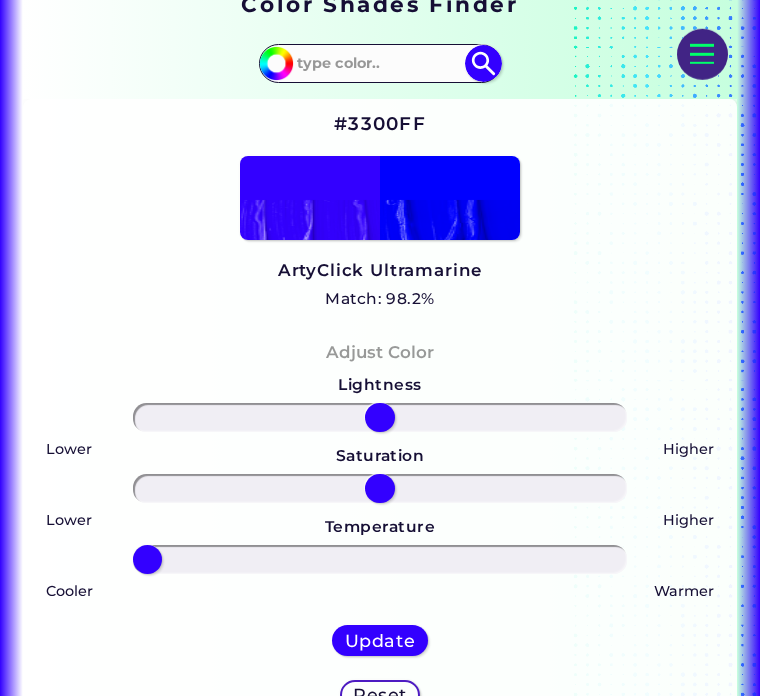 scroll, scrollTop: 371, scrollLeft: 0, axis: vertical 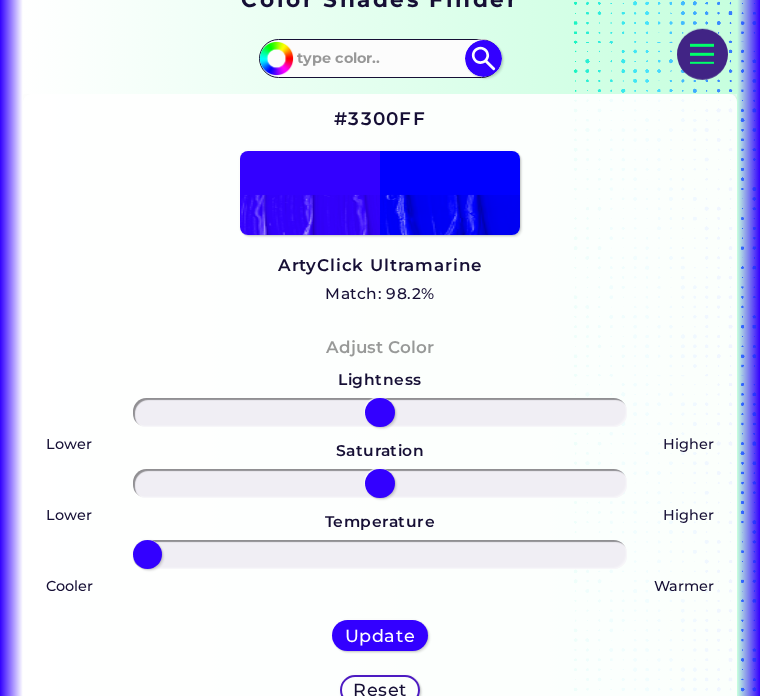 click at bounding box center (276, 58) 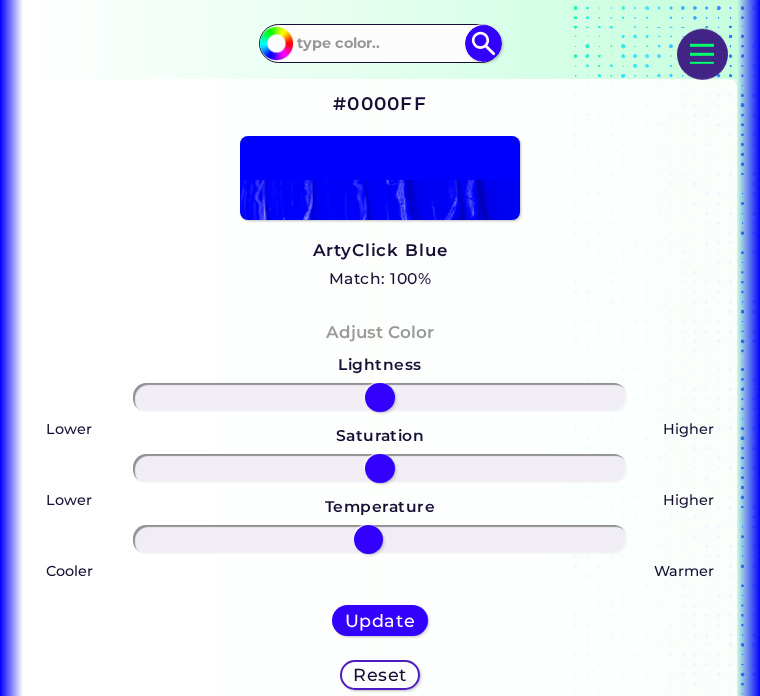 scroll, scrollTop: 387, scrollLeft: 0, axis: vertical 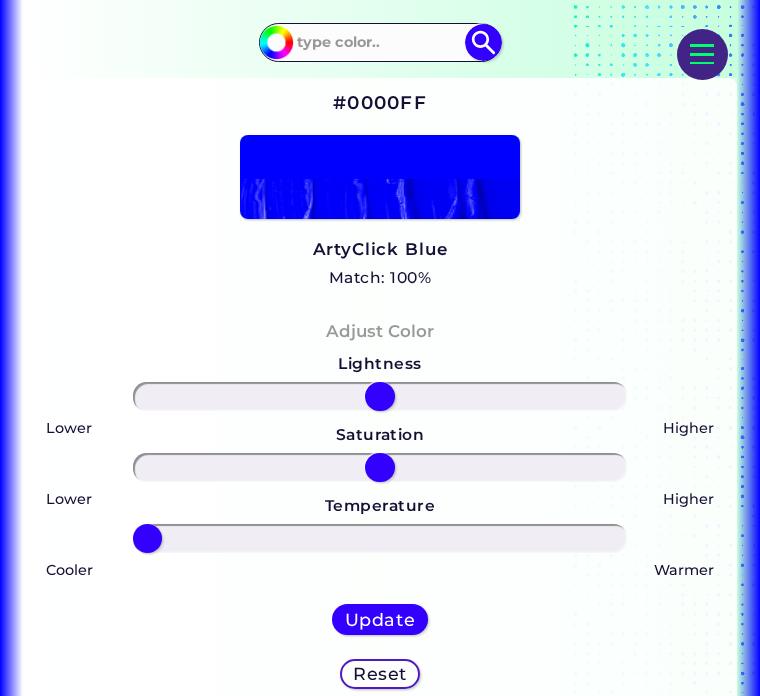 type on "-100" 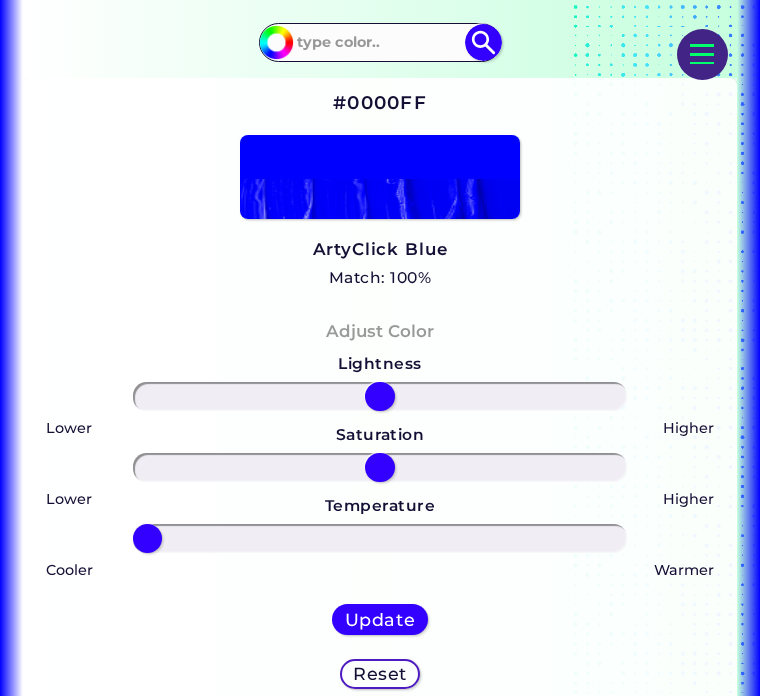 click at bounding box center (483, 42) 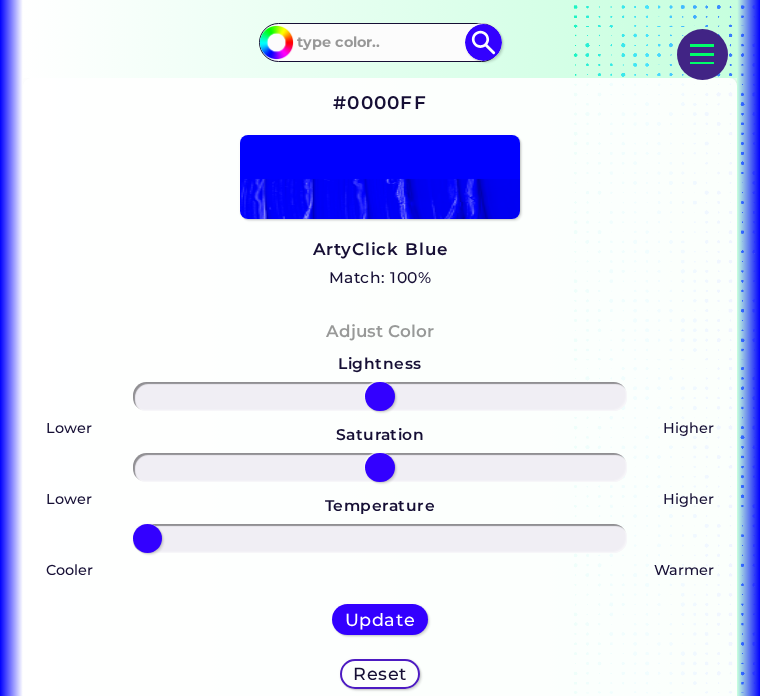 click on "#000000" at bounding box center [273, 39] 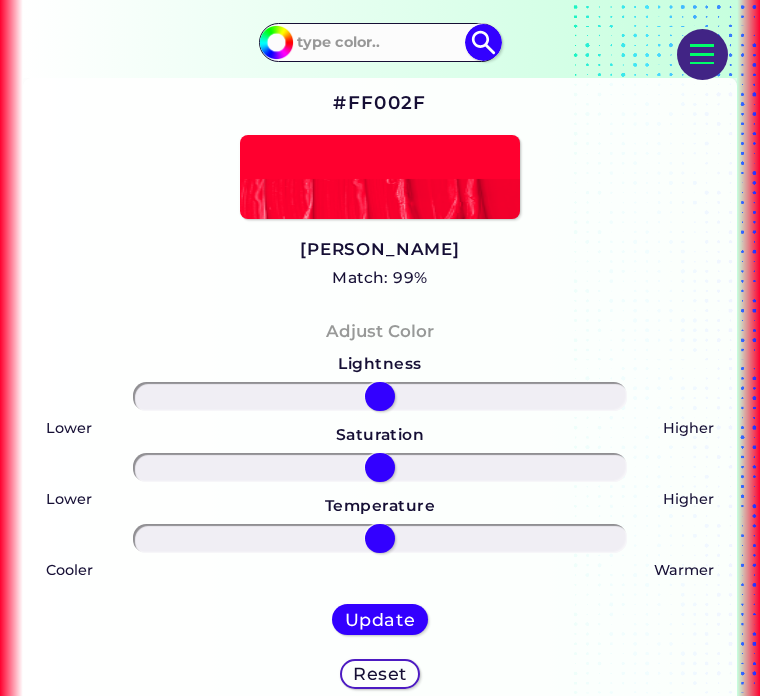 click at bounding box center (276, 42) 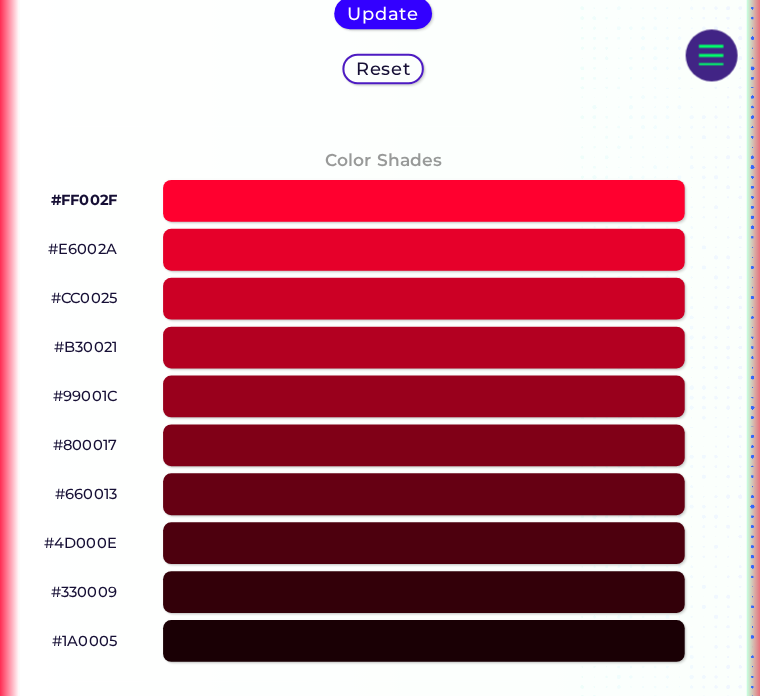 scroll, scrollTop: 1022, scrollLeft: 0, axis: vertical 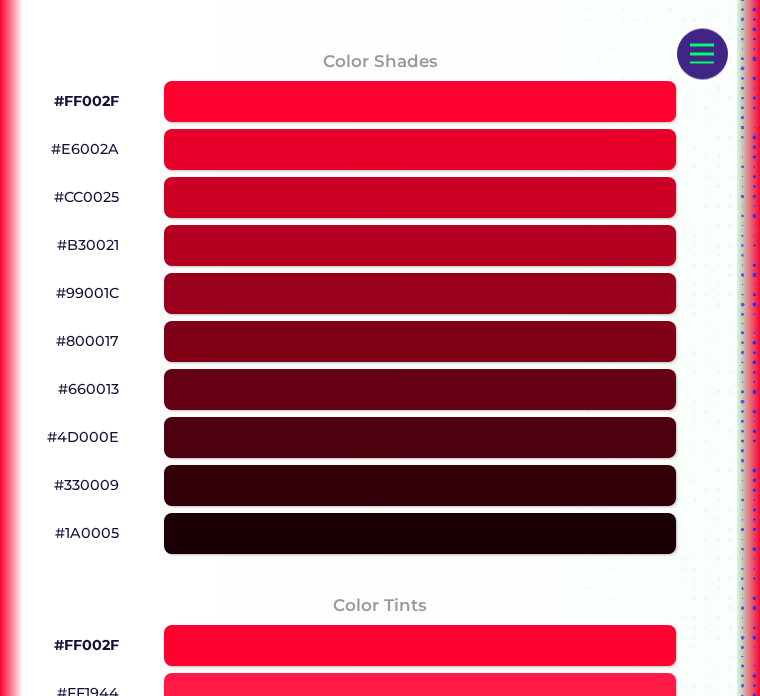 click at bounding box center [420, 102] 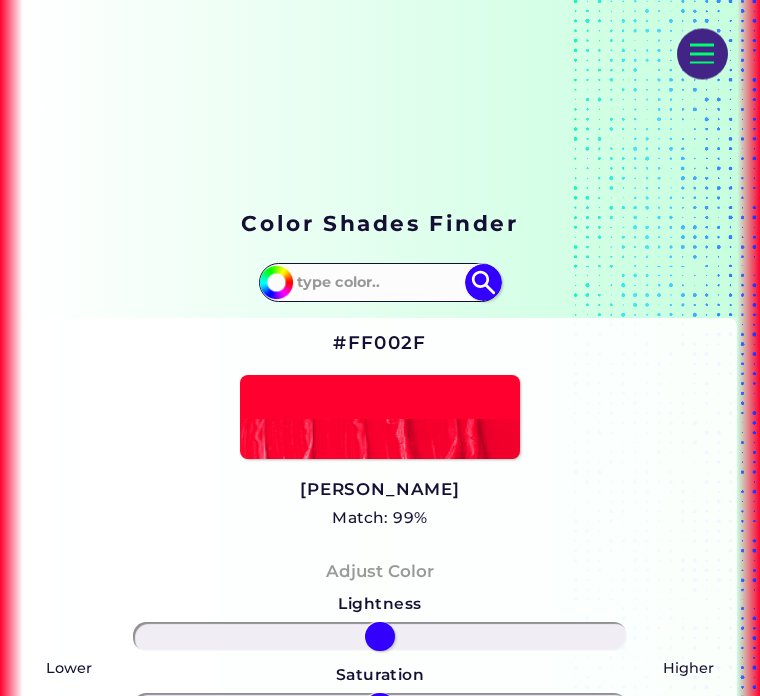 scroll, scrollTop: 149, scrollLeft: 0, axis: vertical 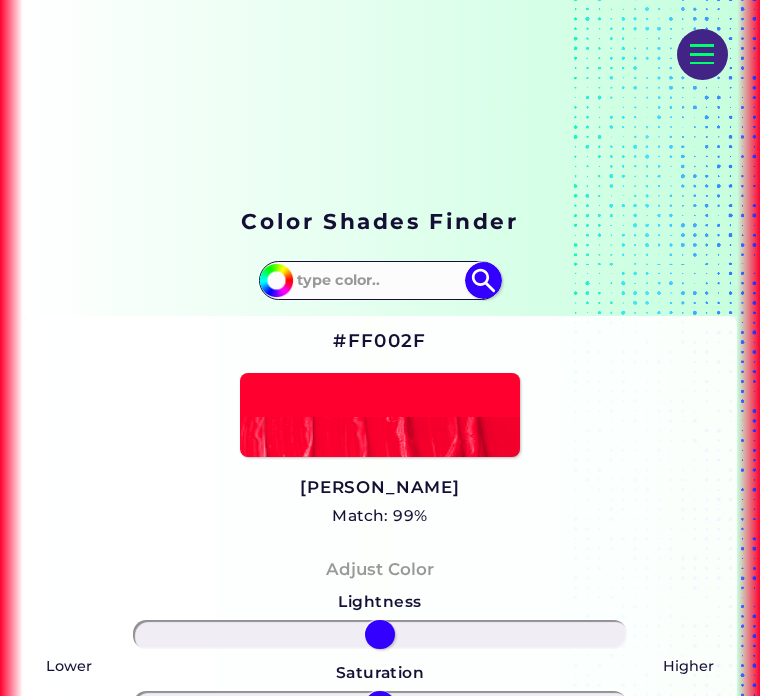 click at bounding box center [276, 280] 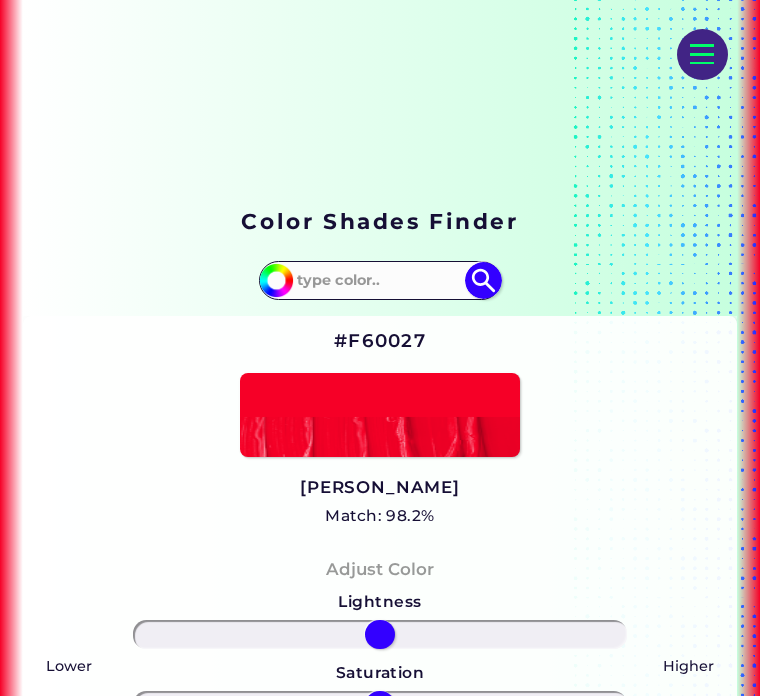 type on "#ff0027" 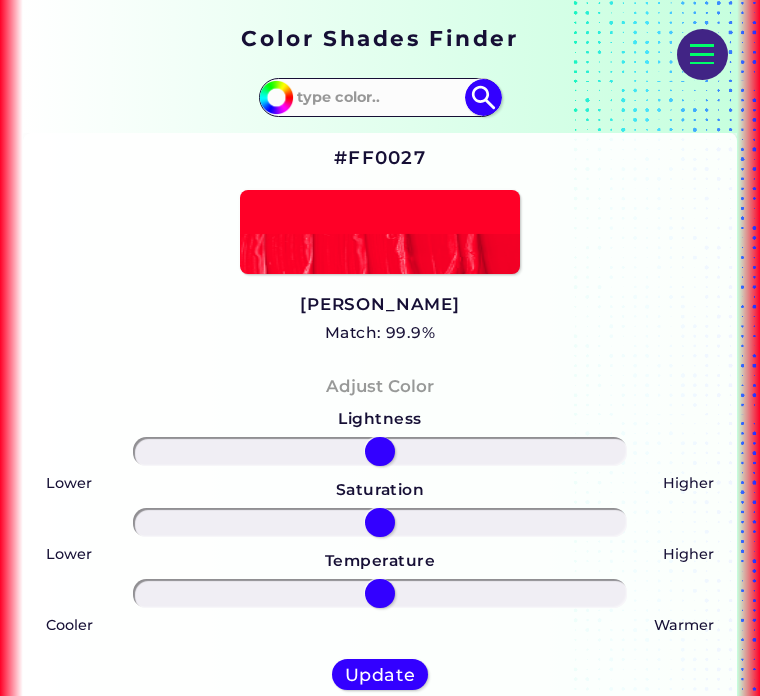 scroll, scrollTop: 336, scrollLeft: 0, axis: vertical 